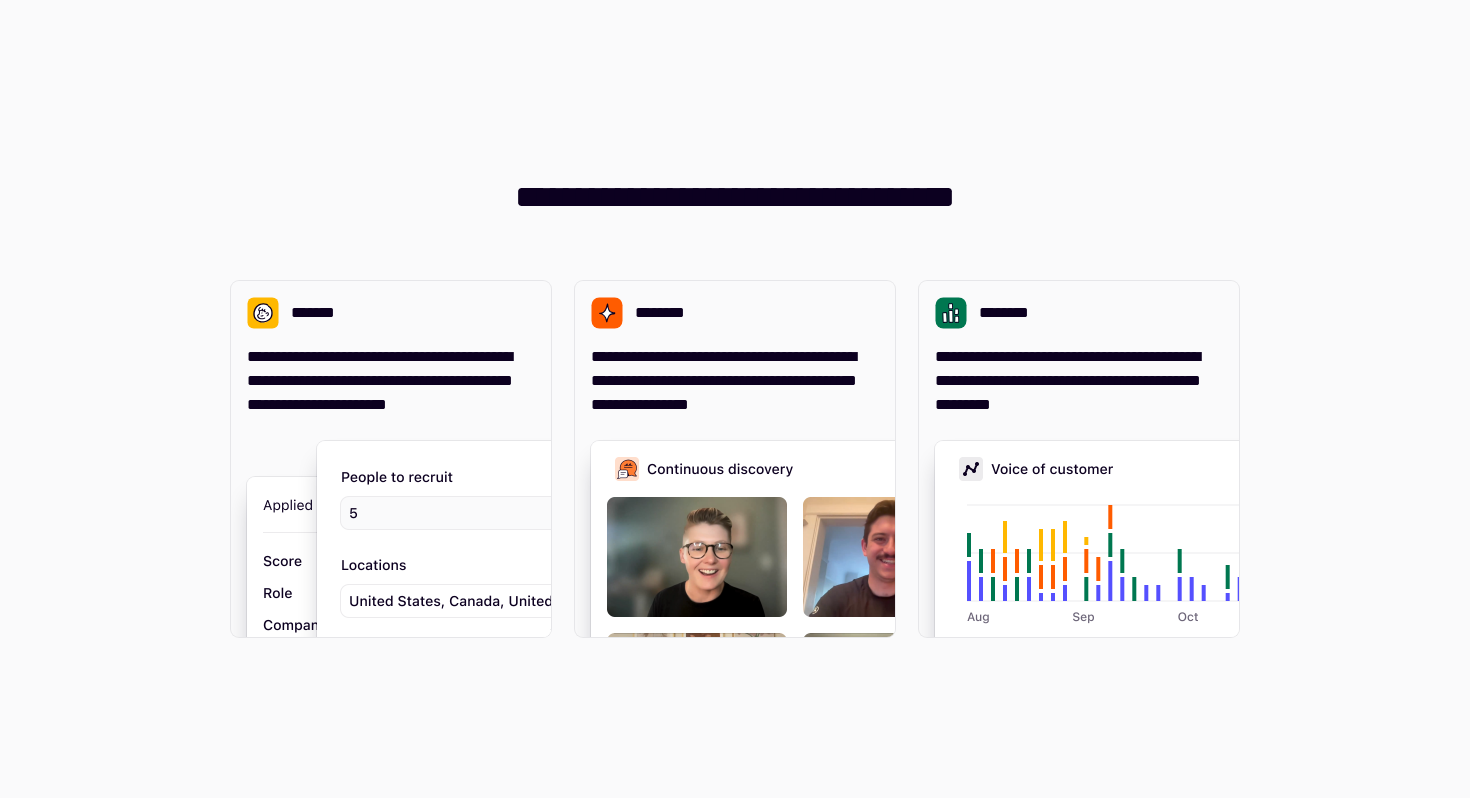 scroll, scrollTop: 0, scrollLeft: 0, axis: both 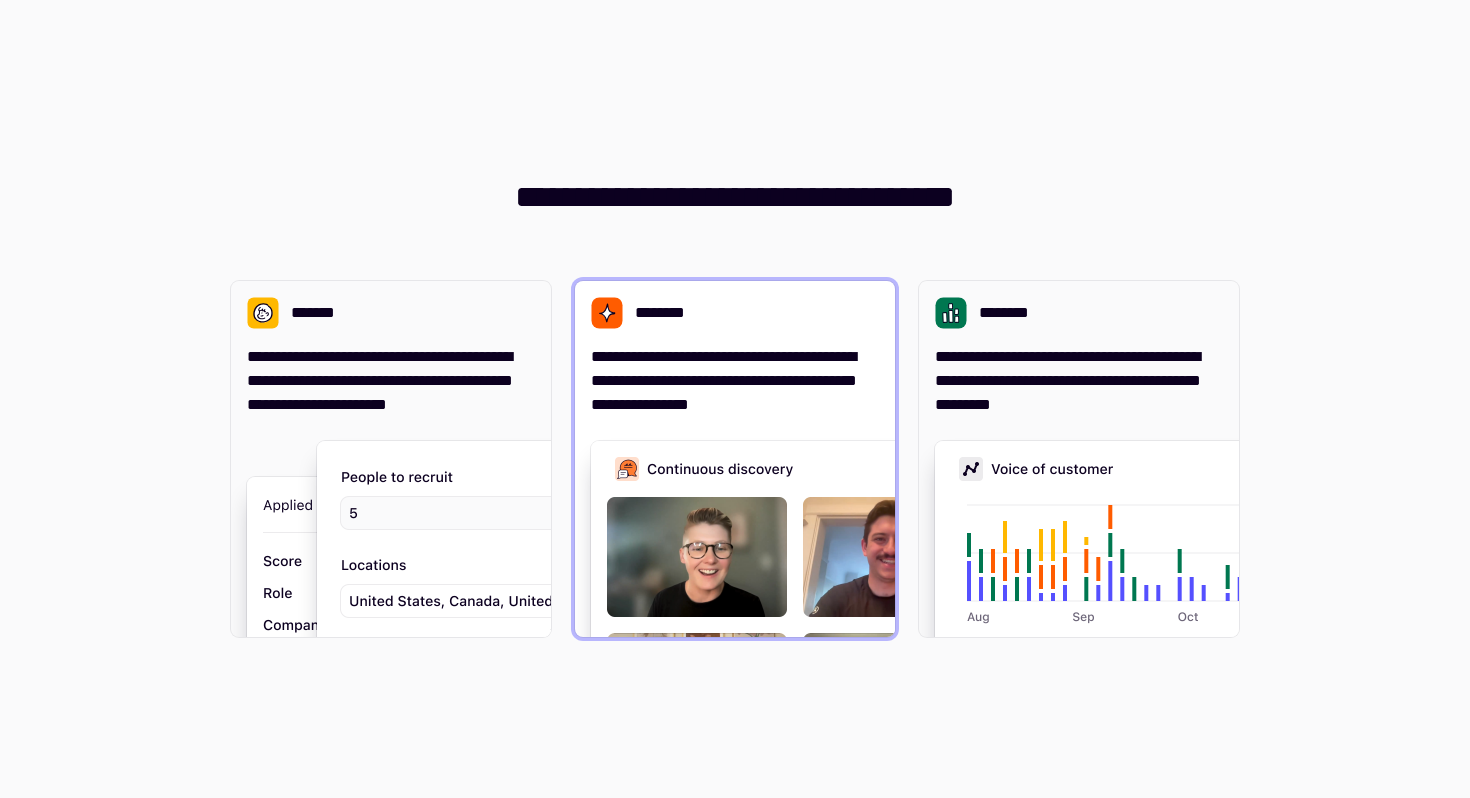 click on "**********" at bounding box center (735, 381) 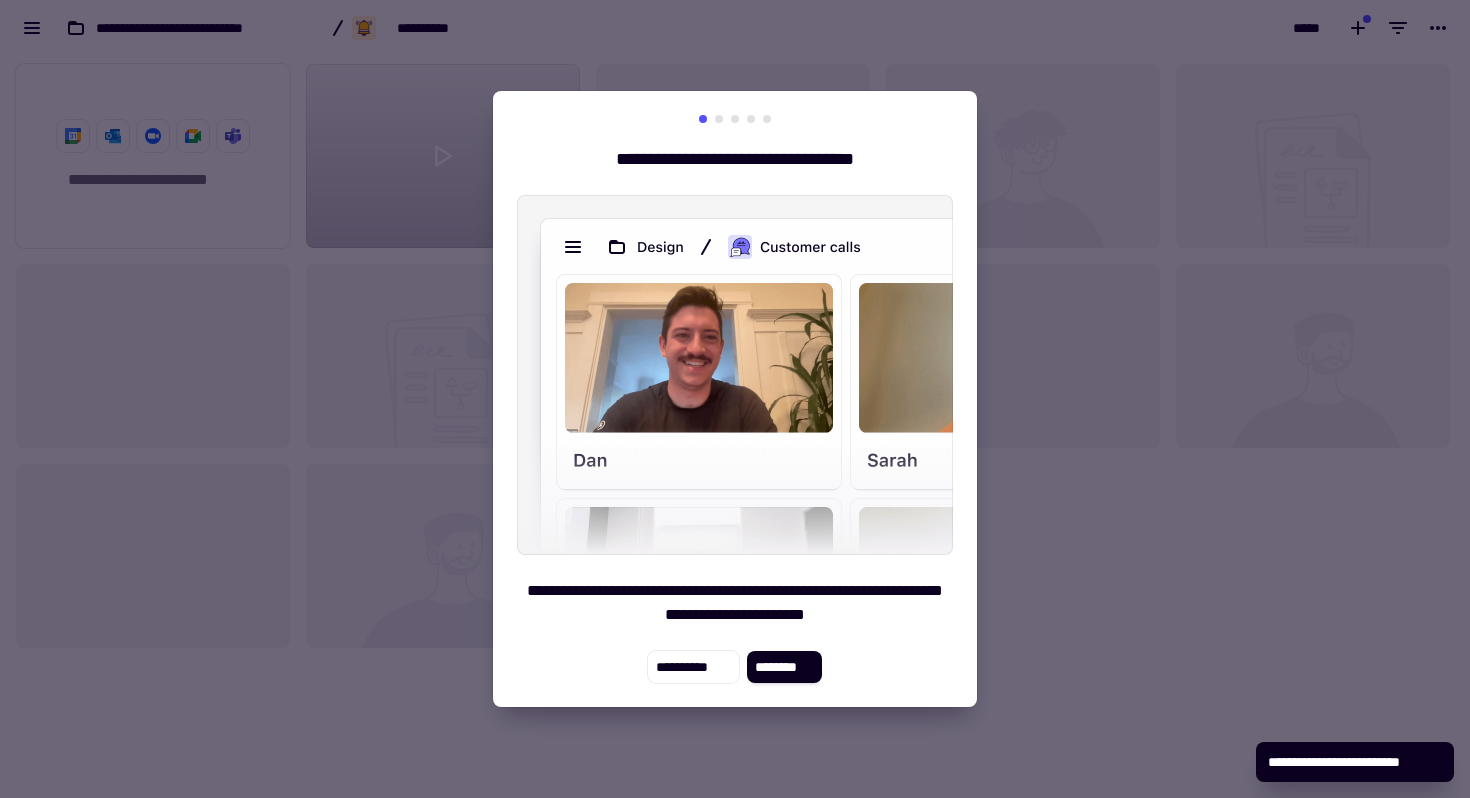 scroll, scrollTop: 1, scrollLeft: 1, axis: both 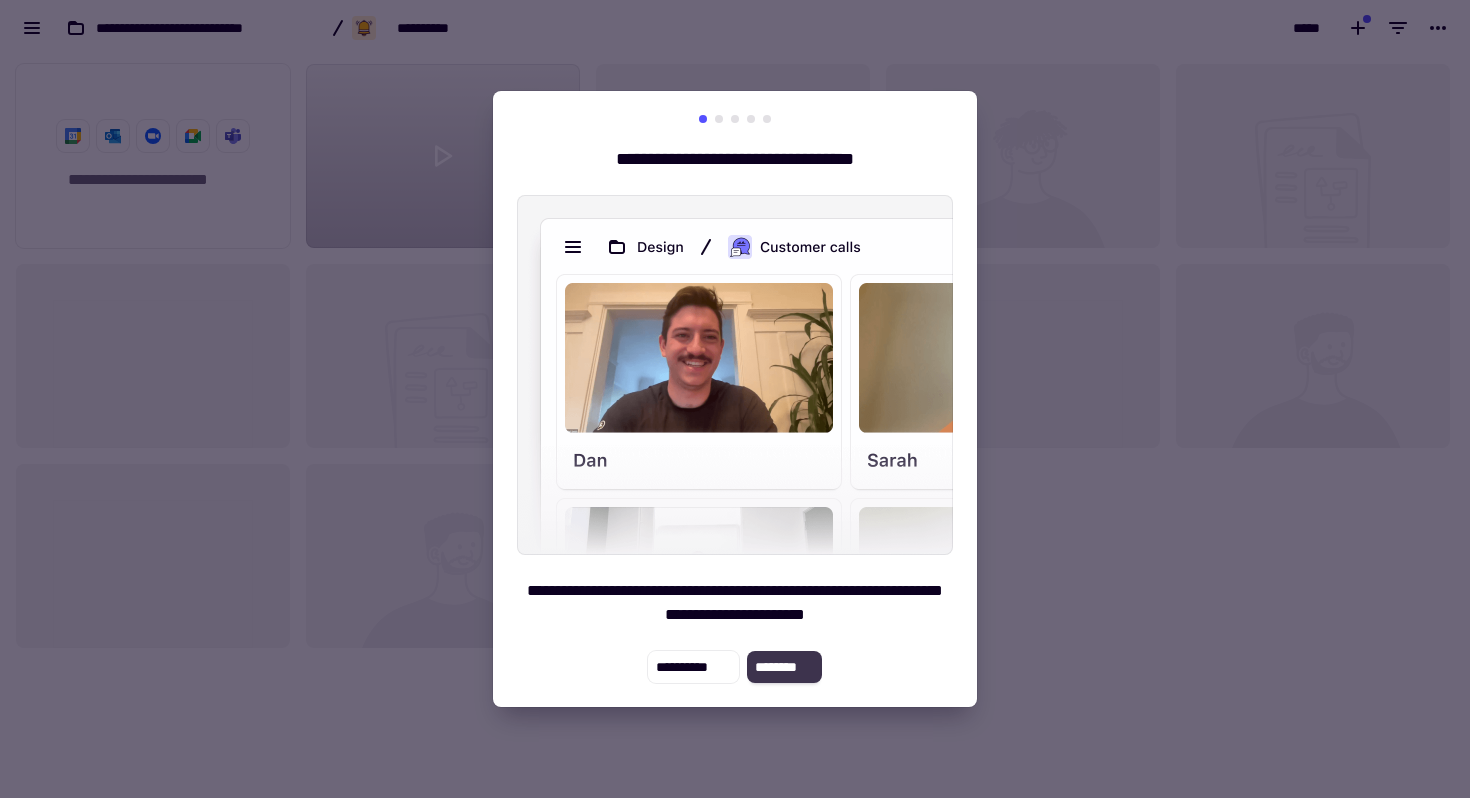 click on "********" 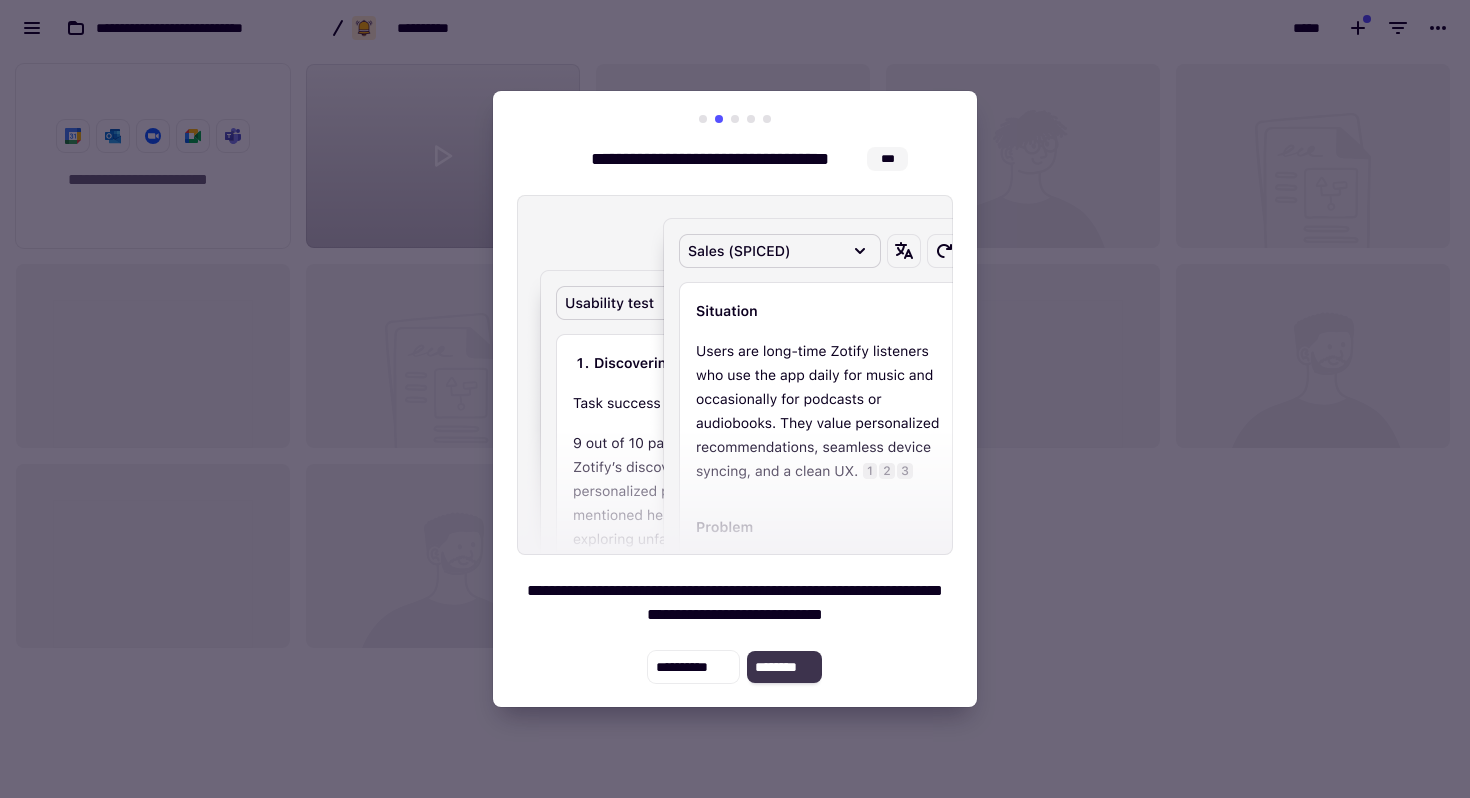 click on "********" 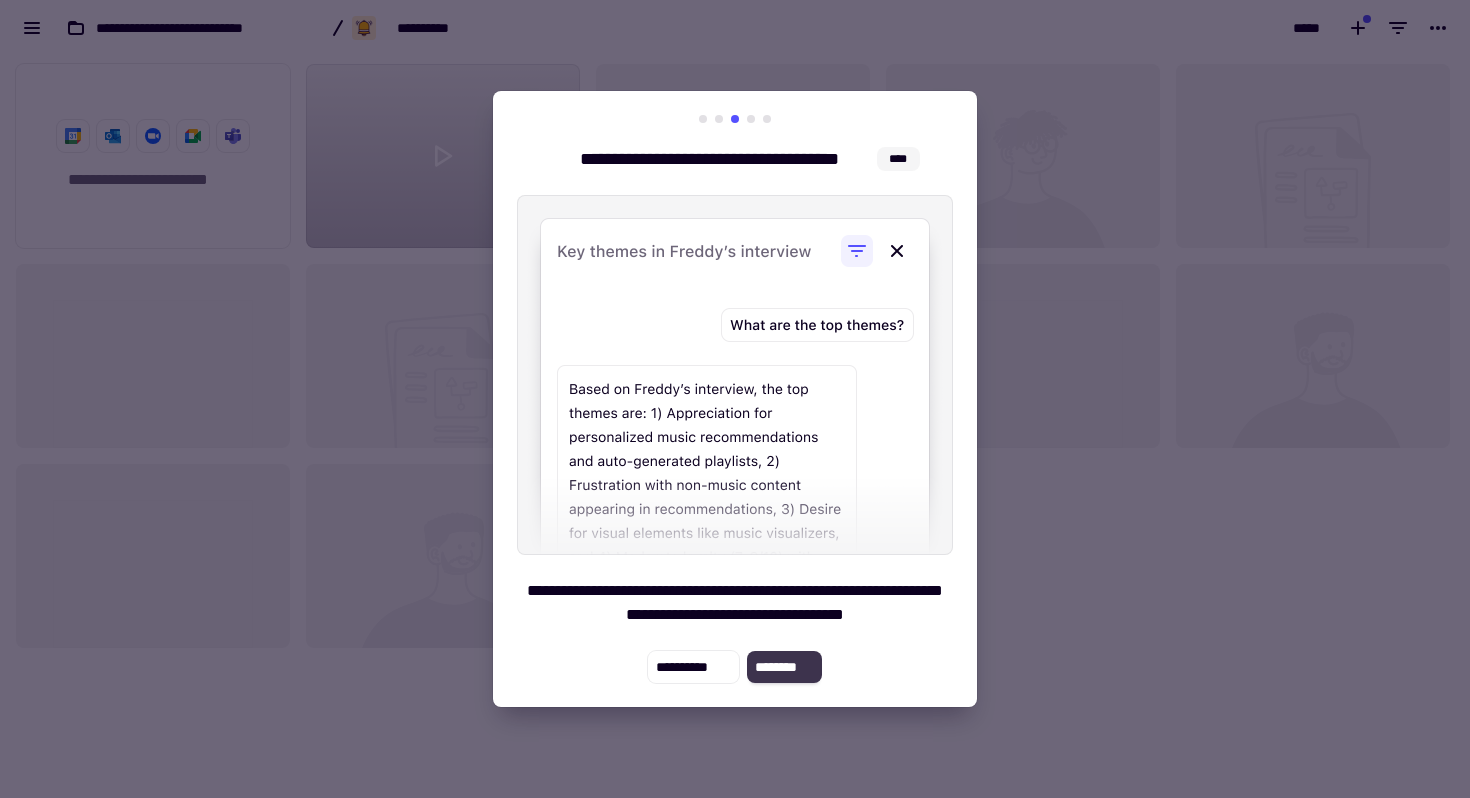 click on "********" 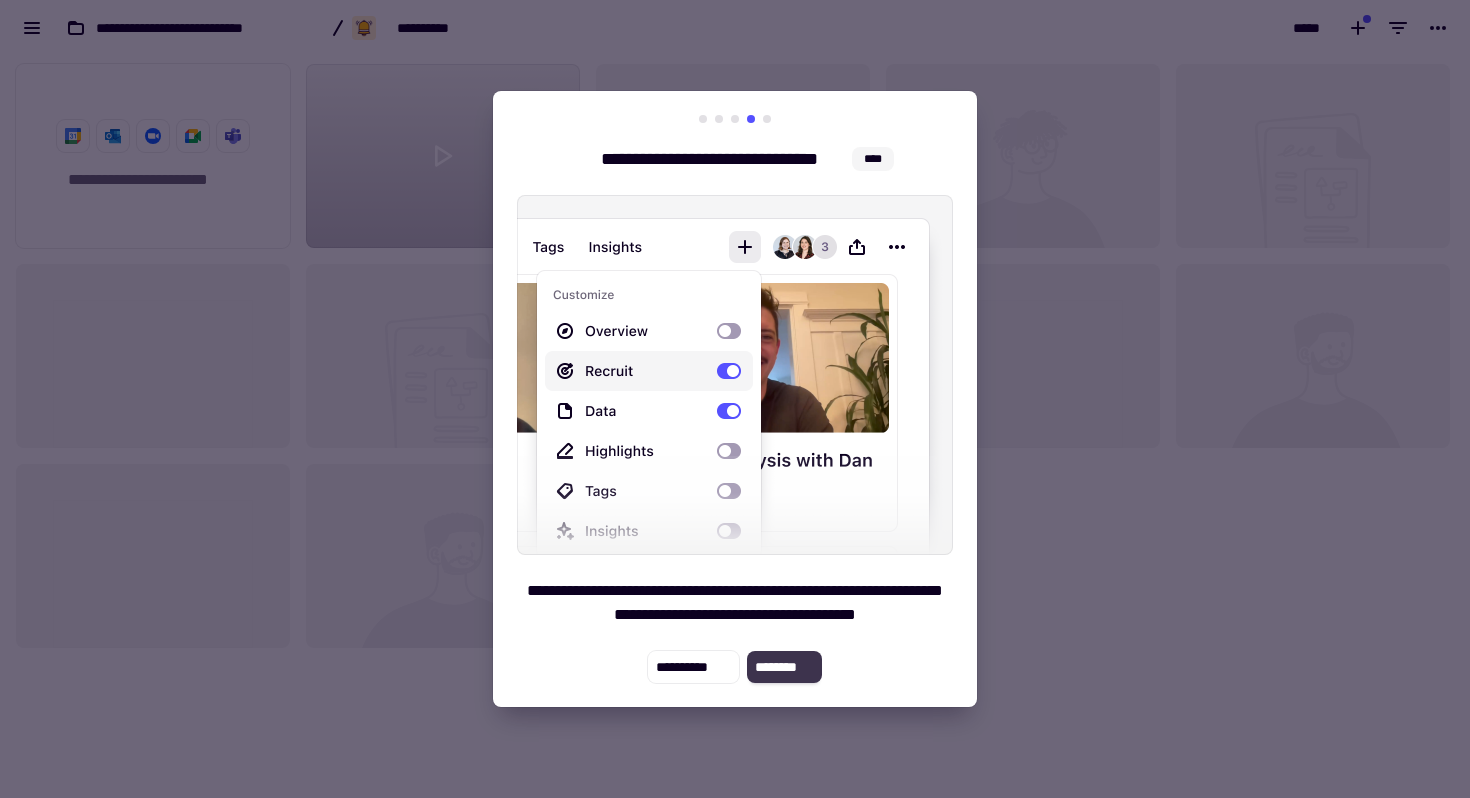click on "********" 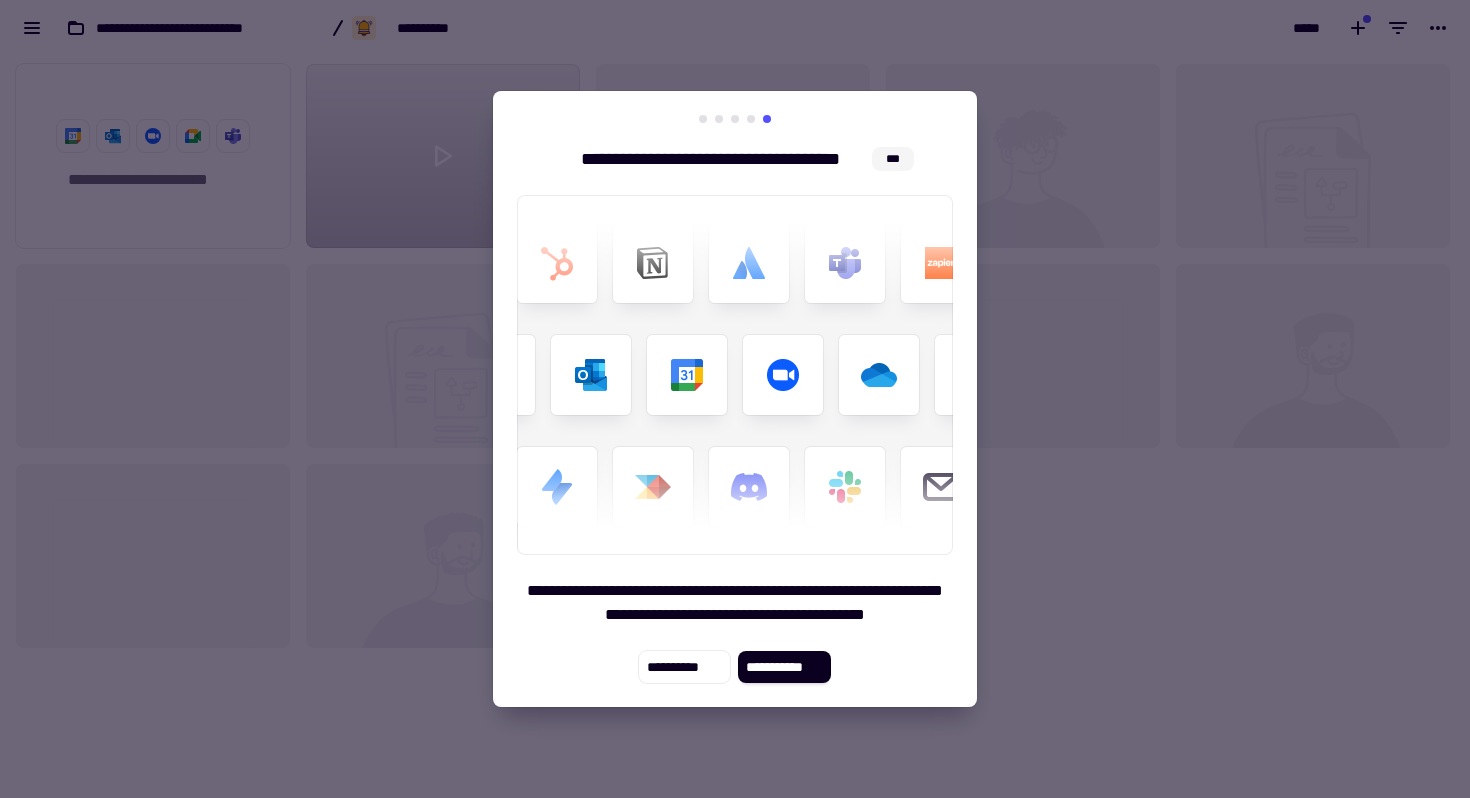 click at bounding box center (735, 399) 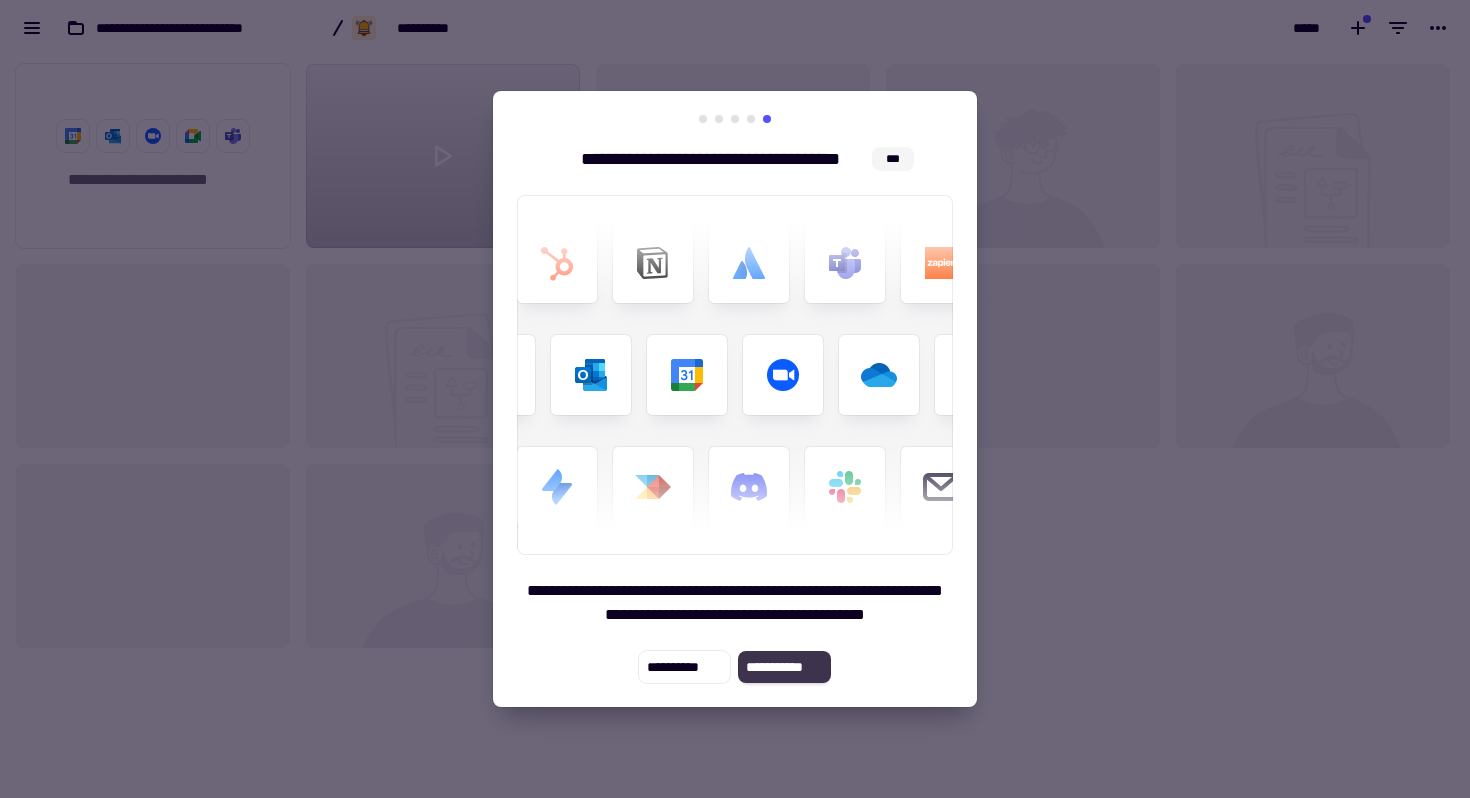 click on "**********" 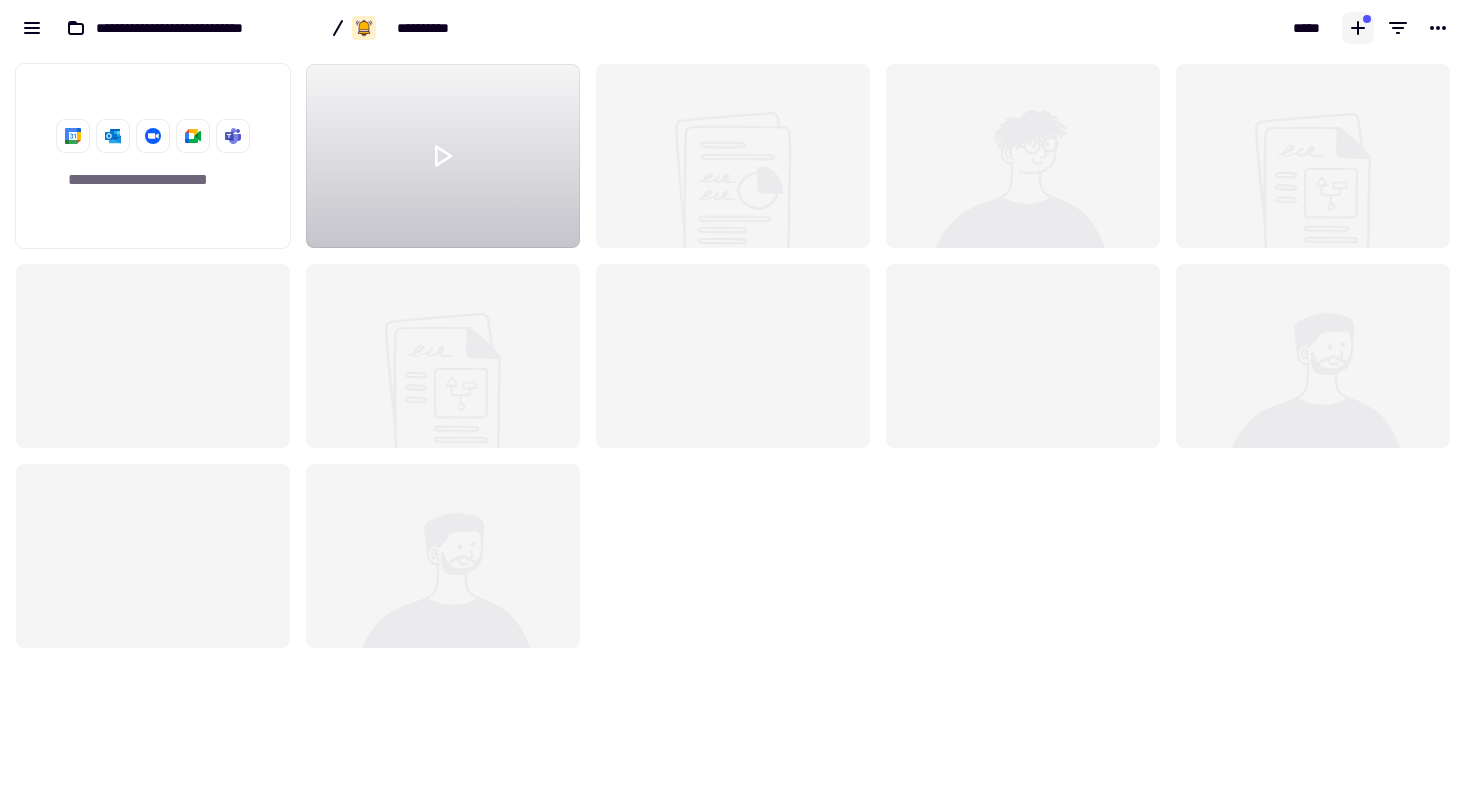click 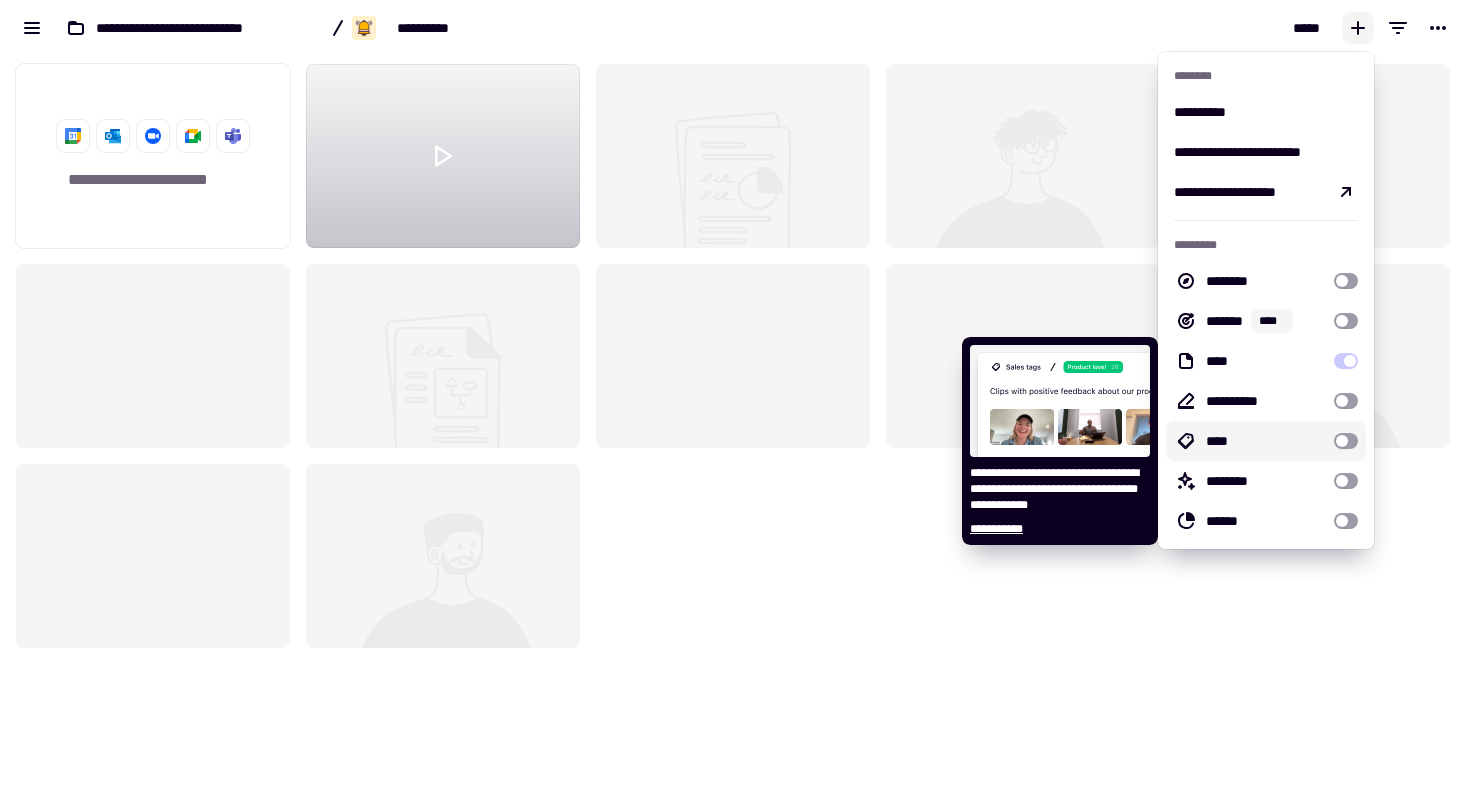 click at bounding box center [1346, 441] 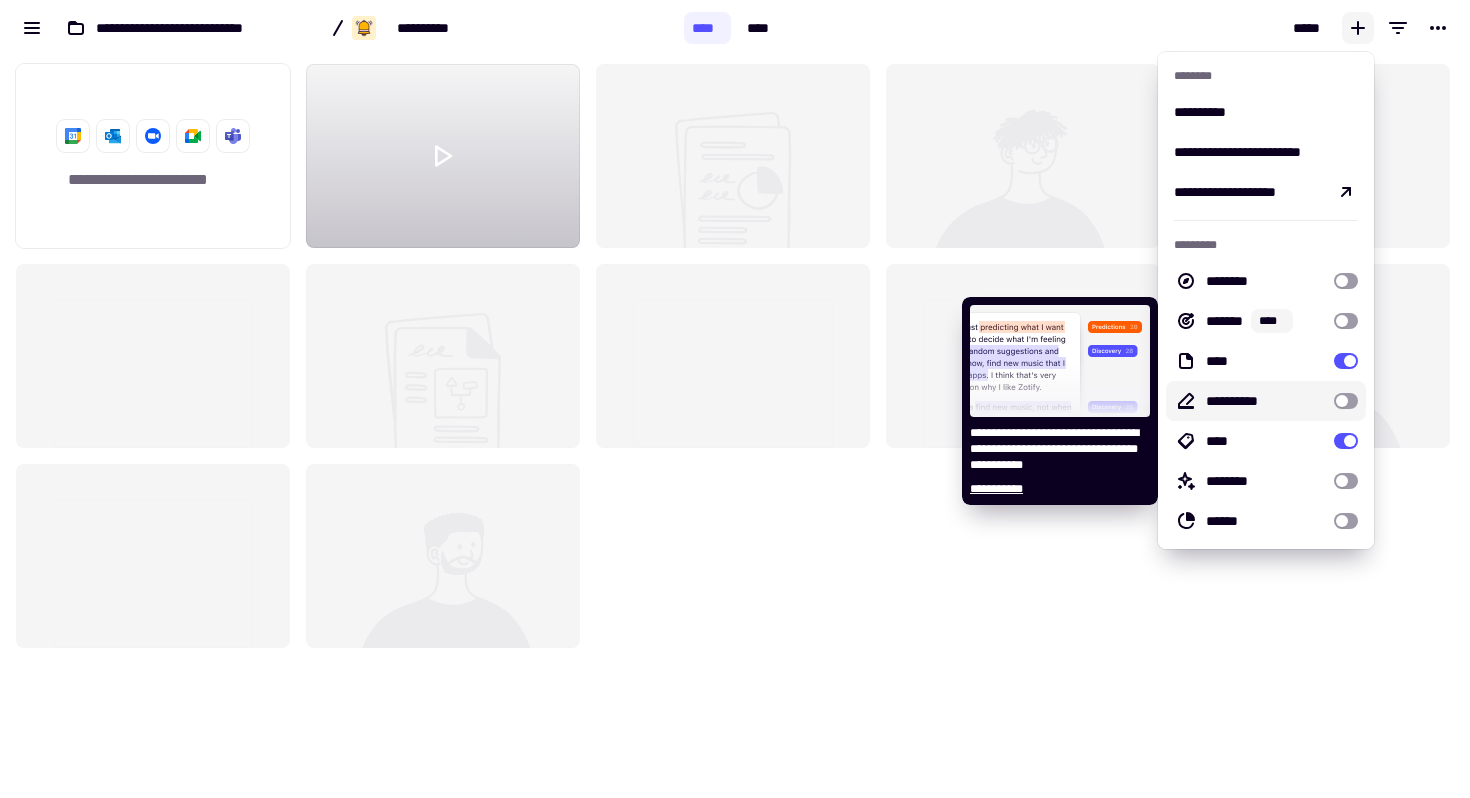 click on "**********" at bounding box center [1266, 401] 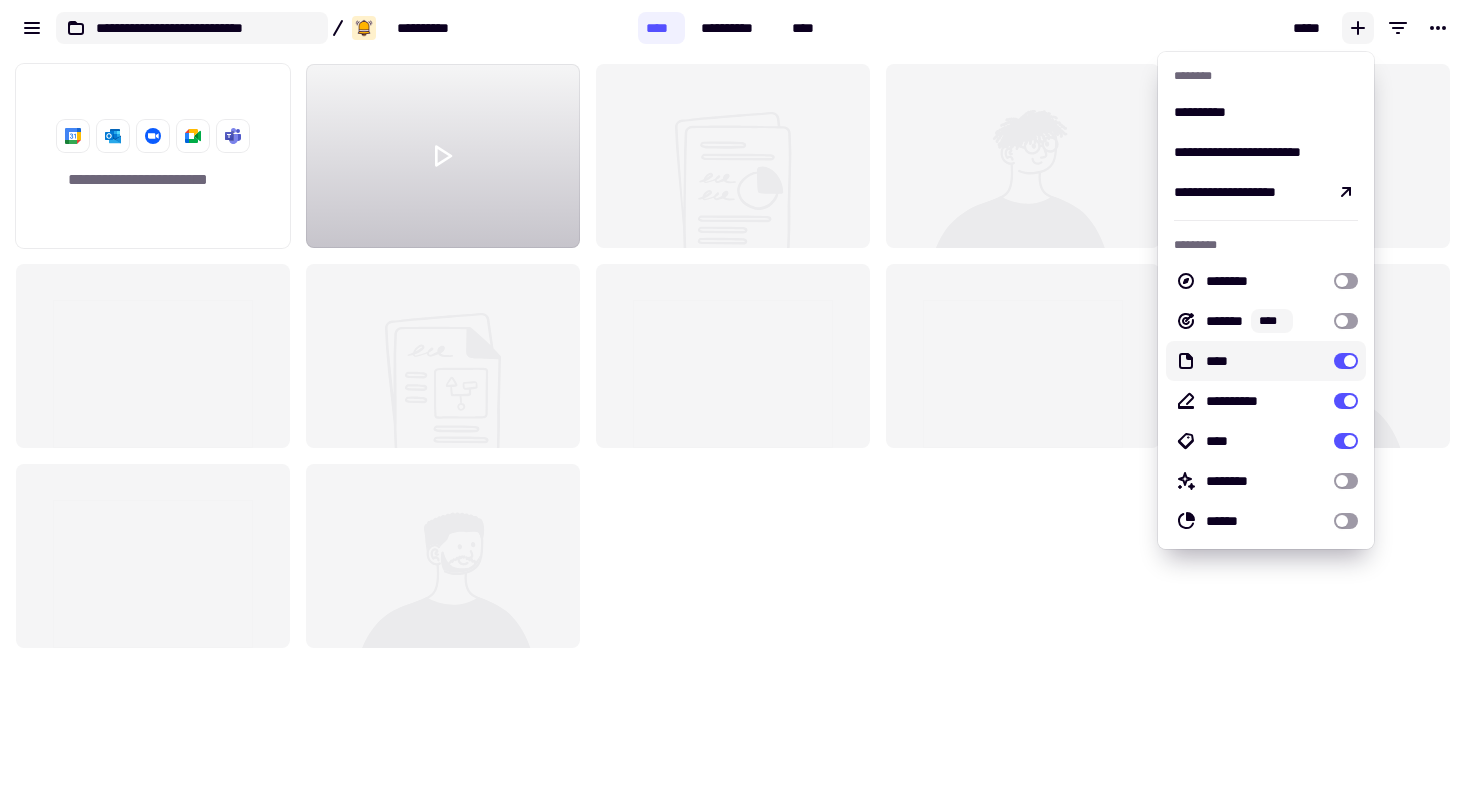 click on "**********" 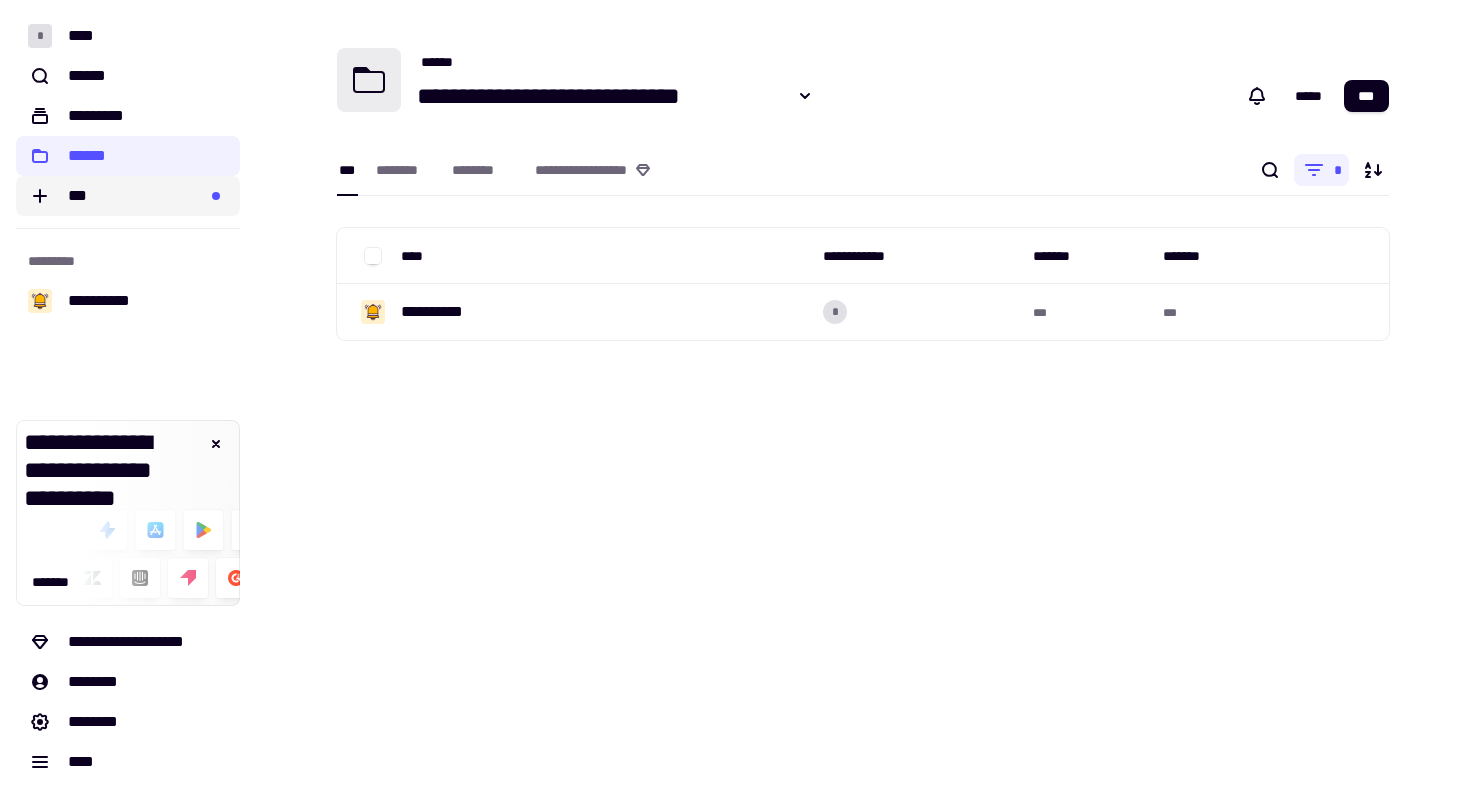 click 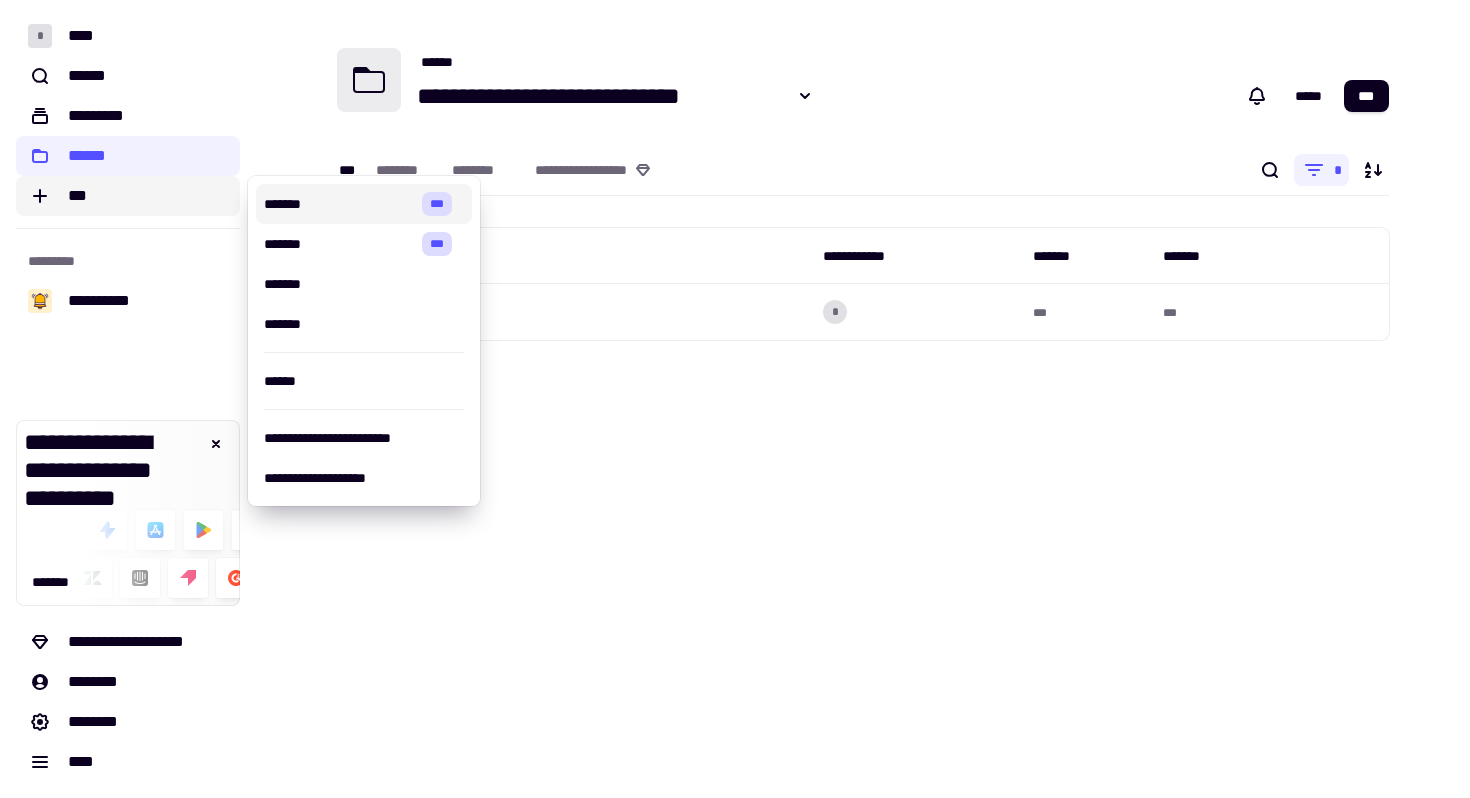 click on "**********" at bounding box center (899, 98) 